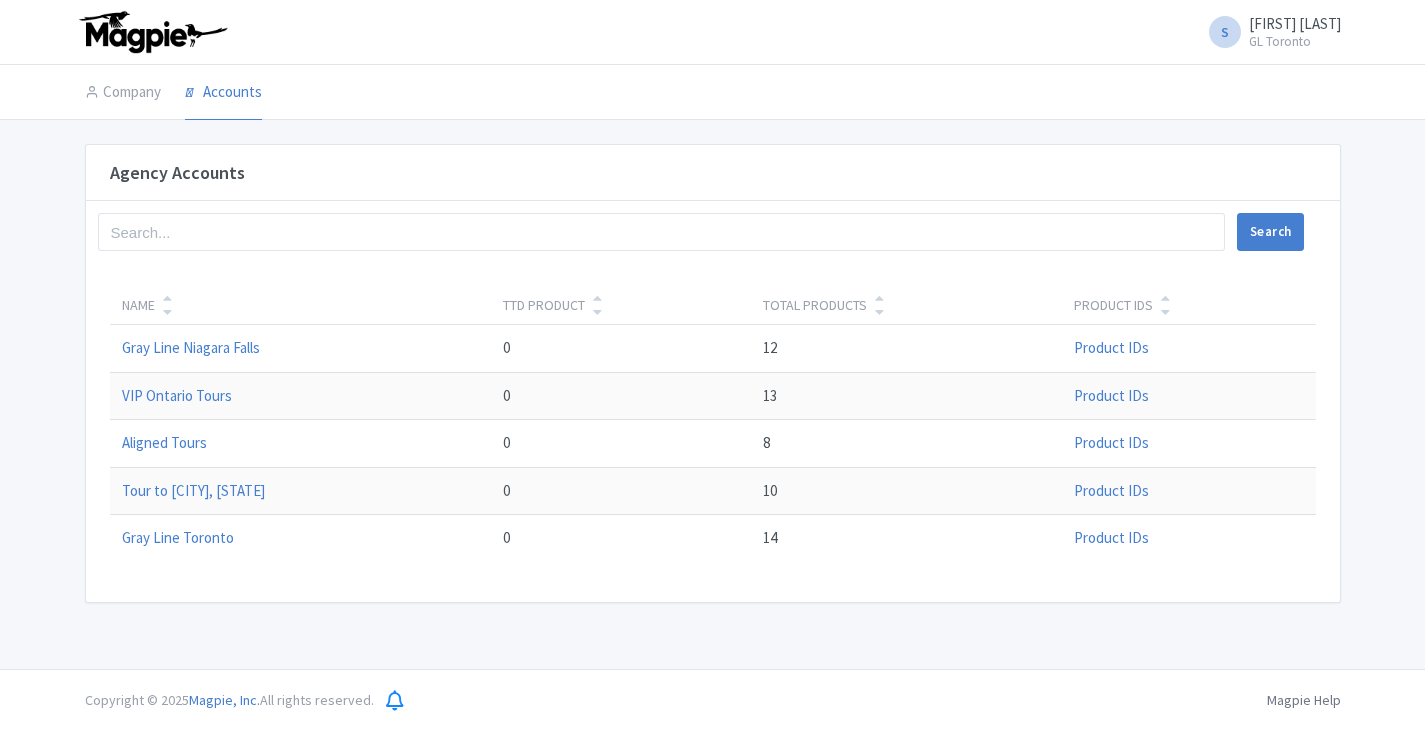 scroll, scrollTop: 0, scrollLeft: 0, axis: both 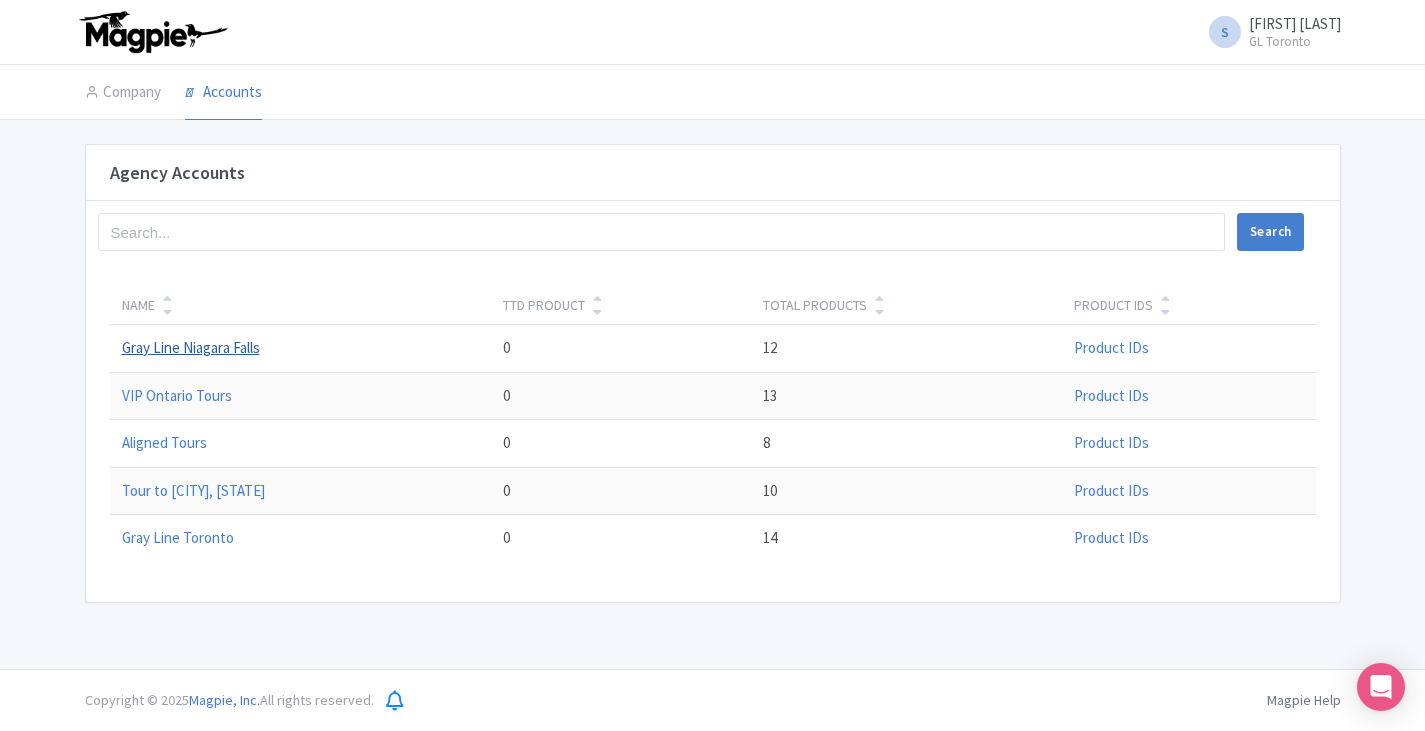 click on "Gray Line Niagara Falls" at bounding box center [191, 347] 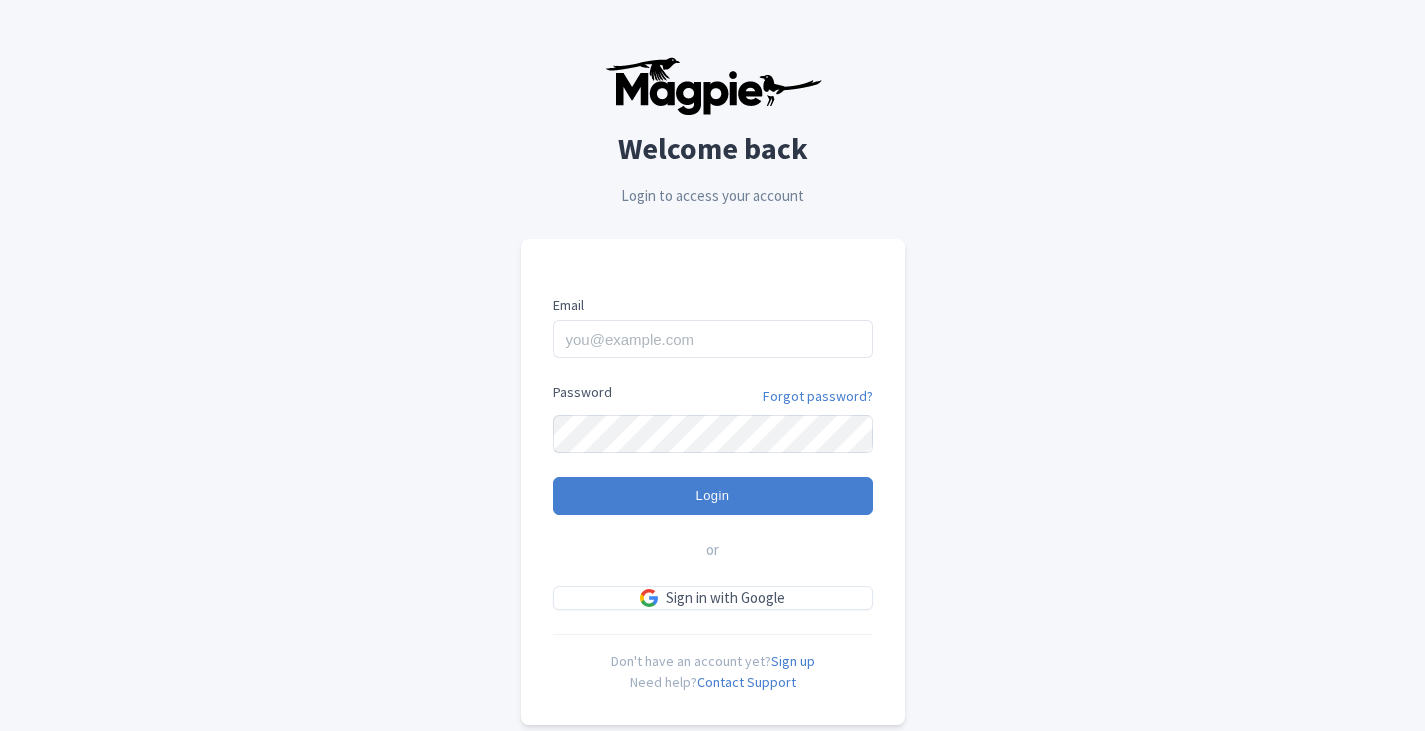 scroll, scrollTop: 0, scrollLeft: 0, axis: both 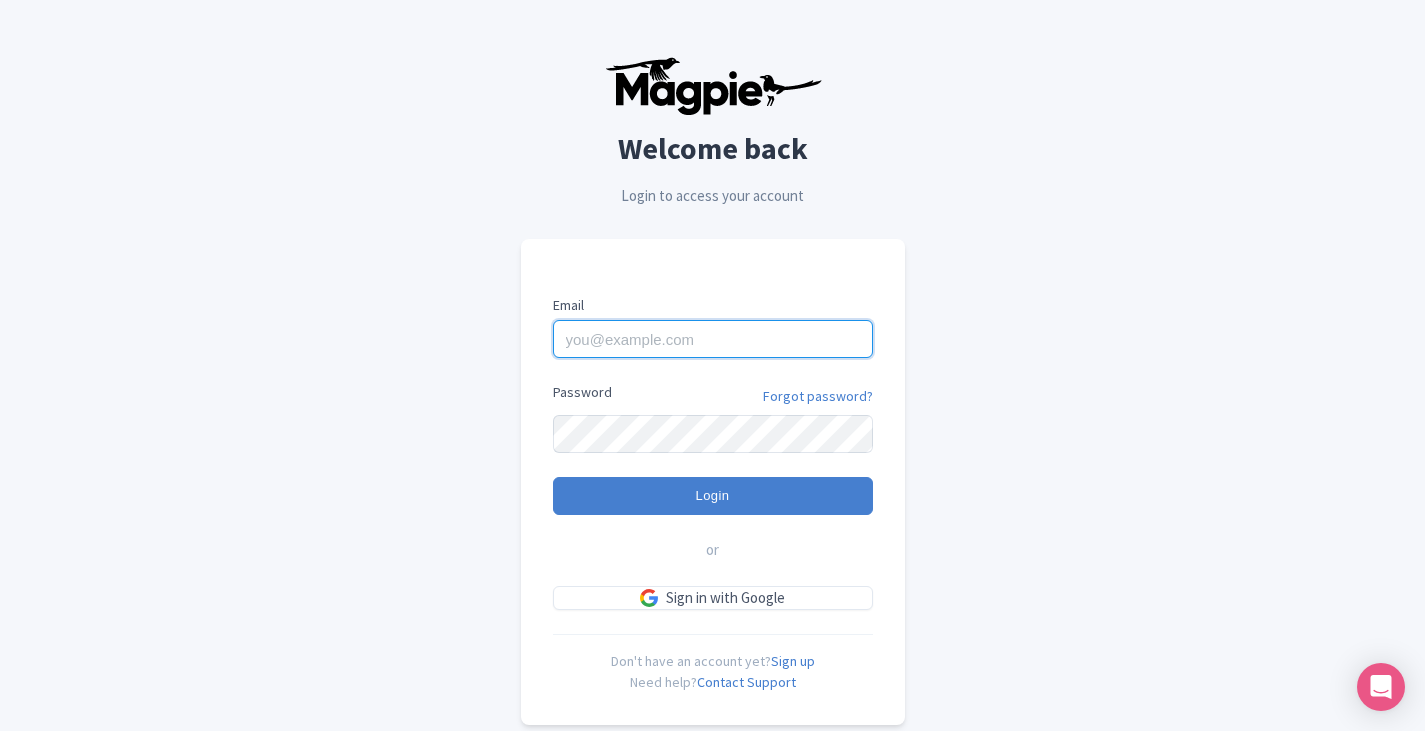 click on "Email" at bounding box center [713, 339] 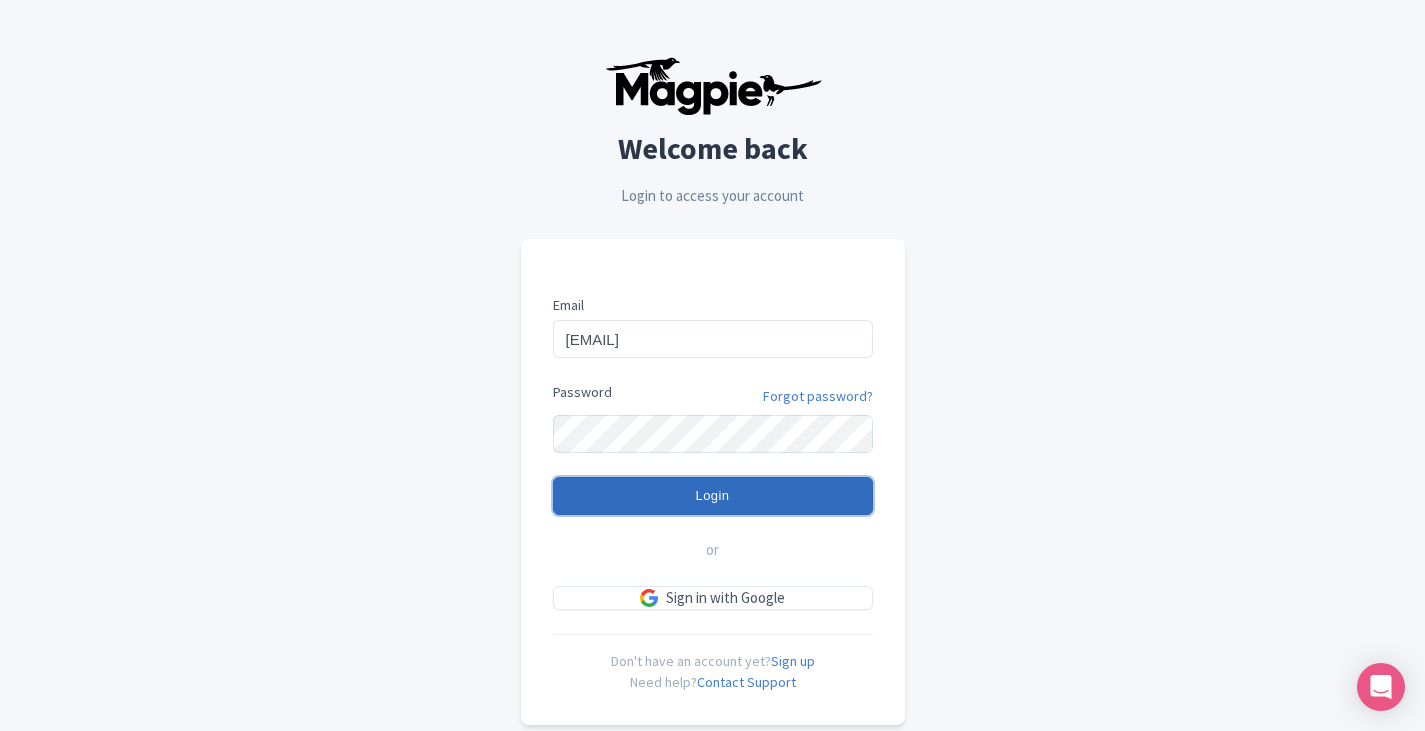 click on "Login" at bounding box center [713, 496] 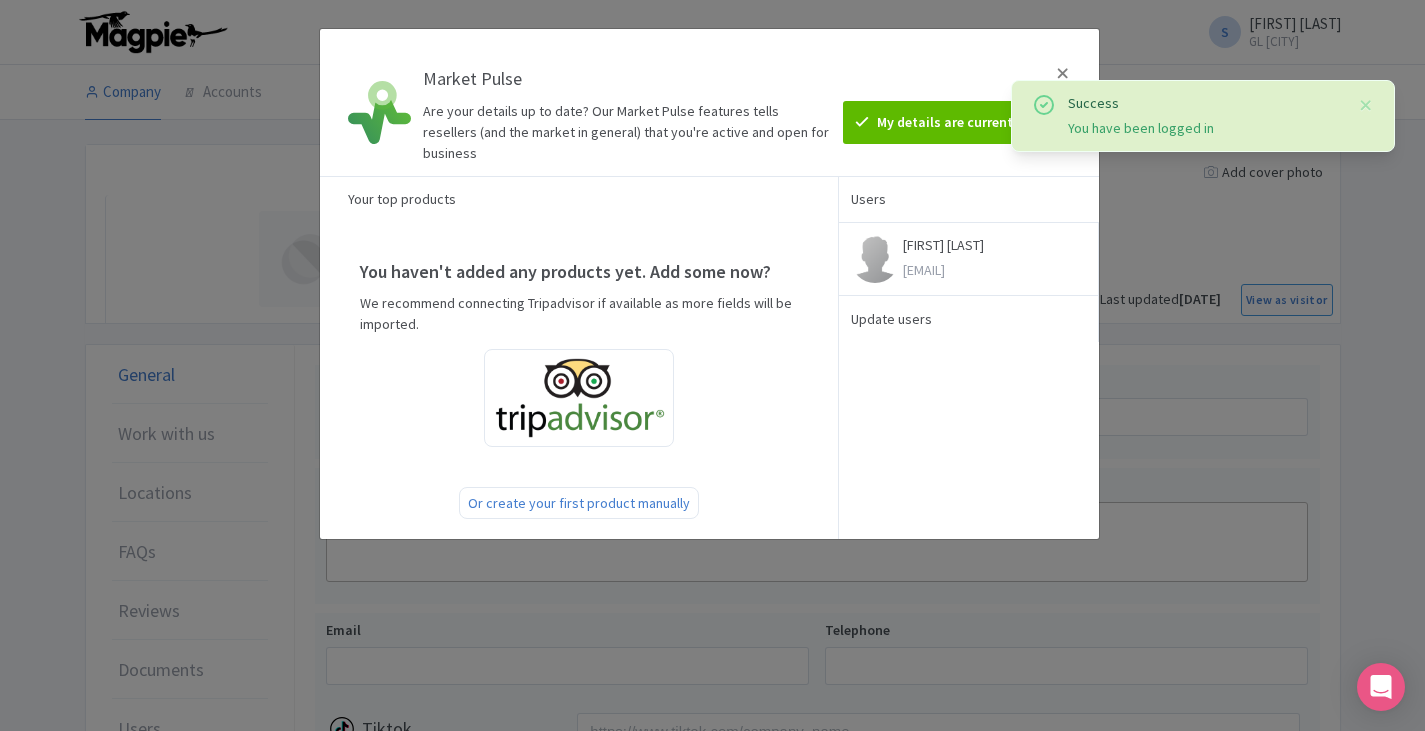 scroll, scrollTop: 0, scrollLeft: 0, axis: both 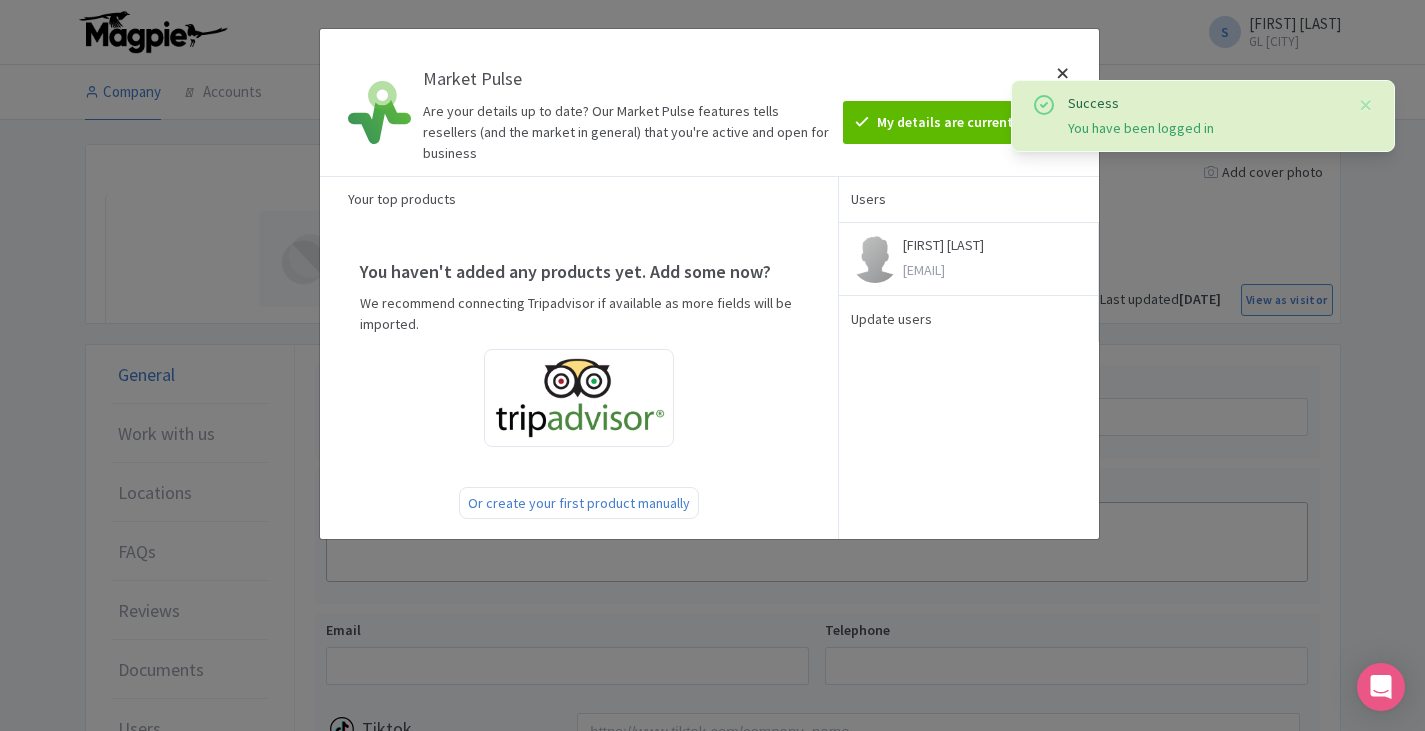click at bounding box center [1063, 102] 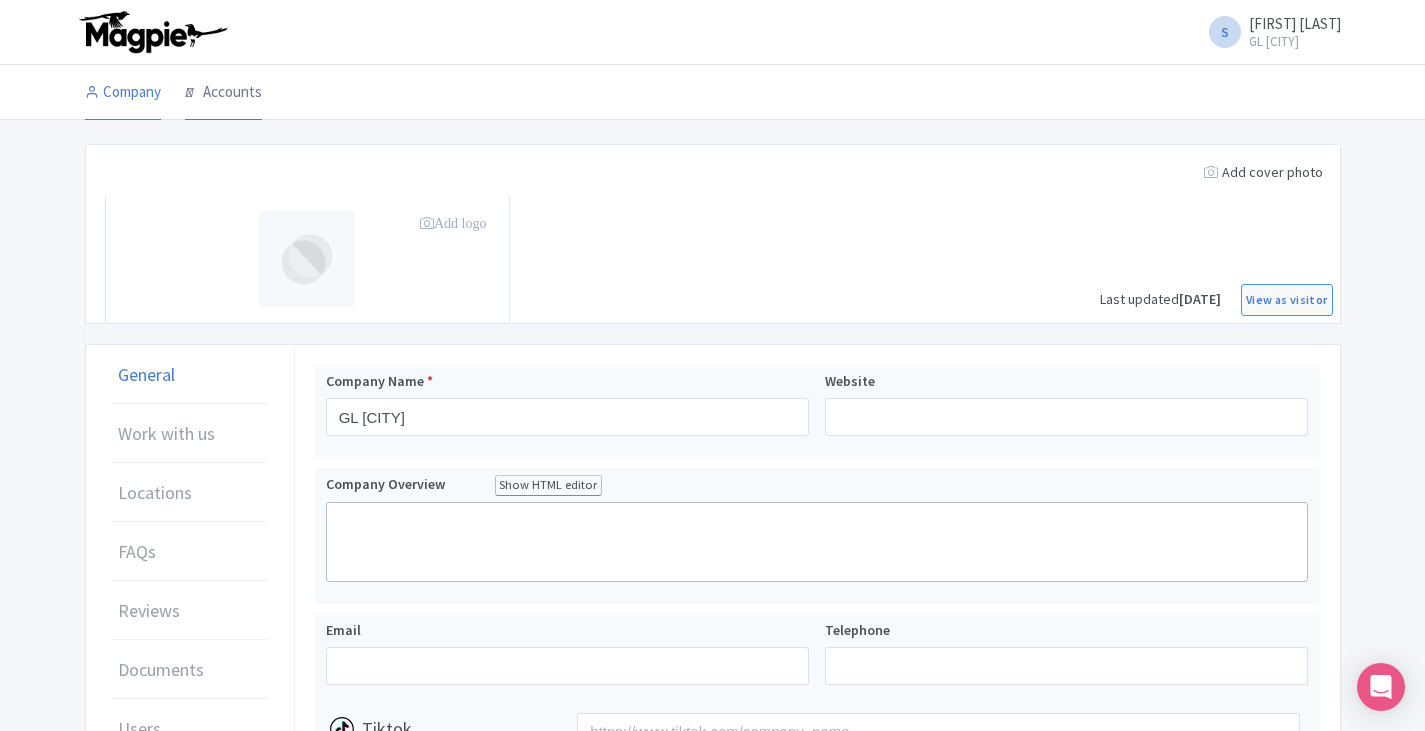 click on "Accounts" at bounding box center (223, 93) 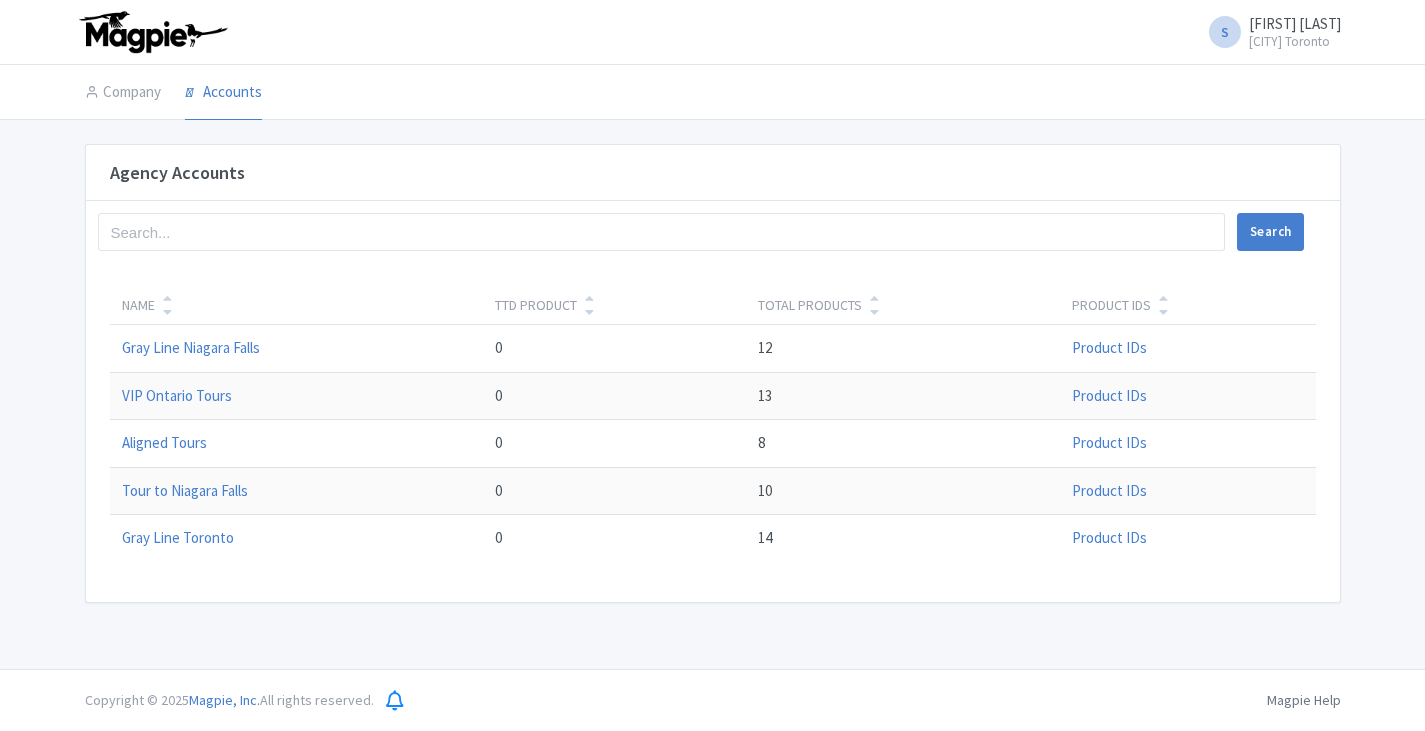 scroll, scrollTop: 0, scrollLeft: 0, axis: both 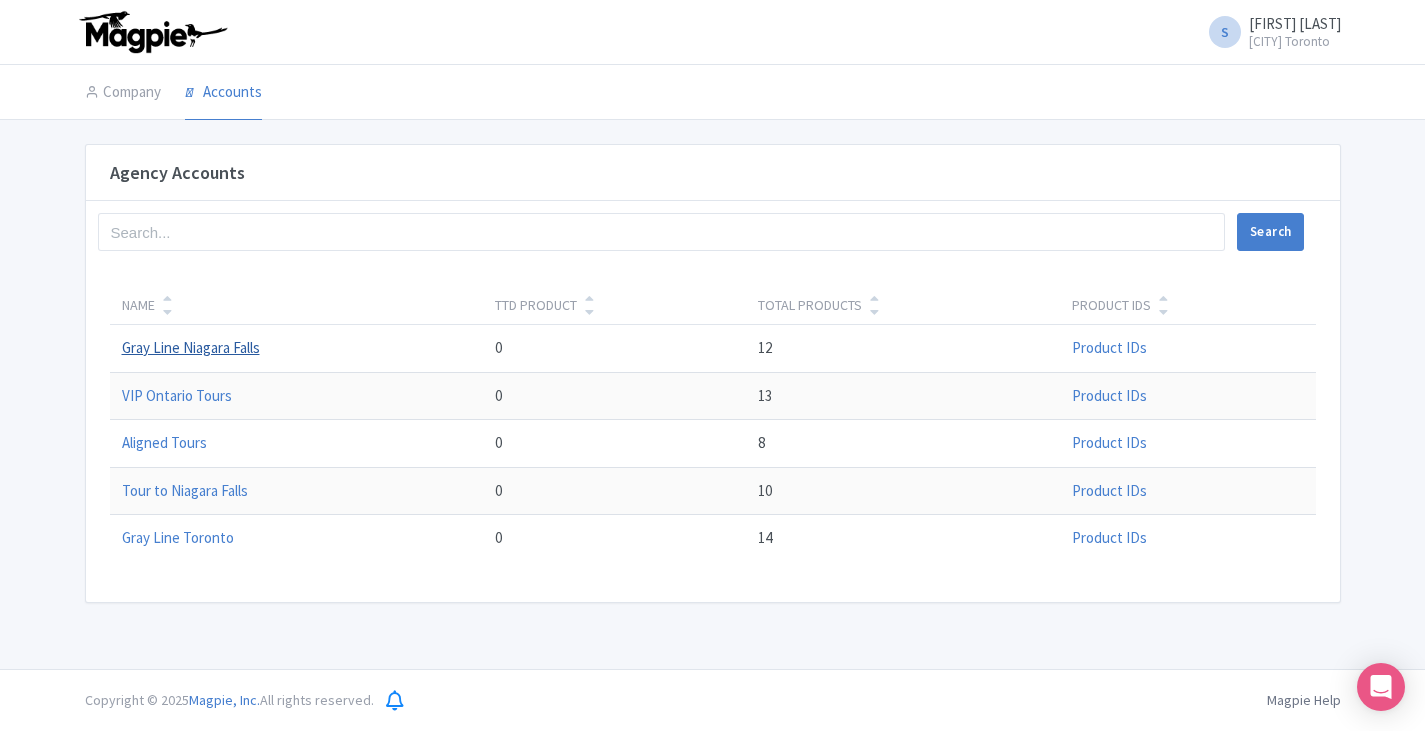 click on "Gray Line Niagara Falls" at bounding box center (191, 347) 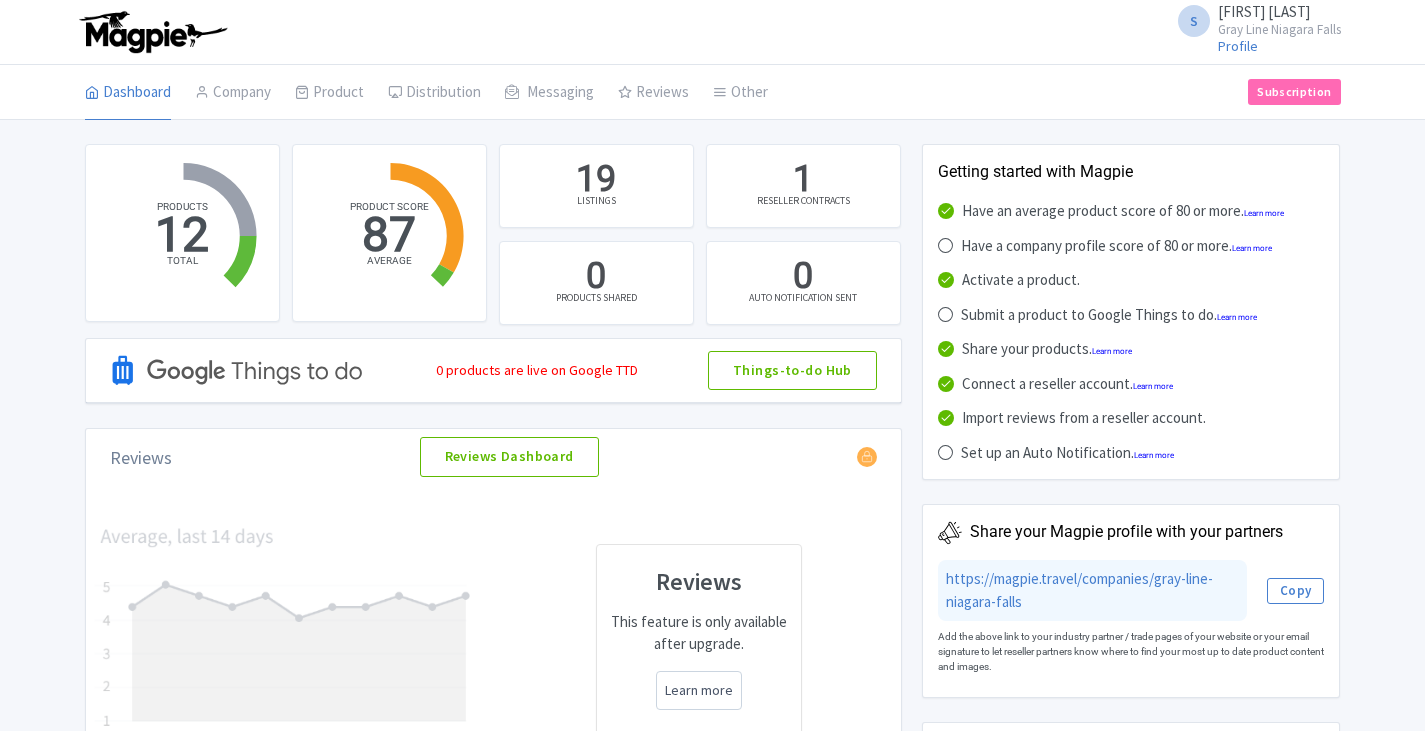 scroll, scrollTop: 0, scrollLeft: 0, axis: both 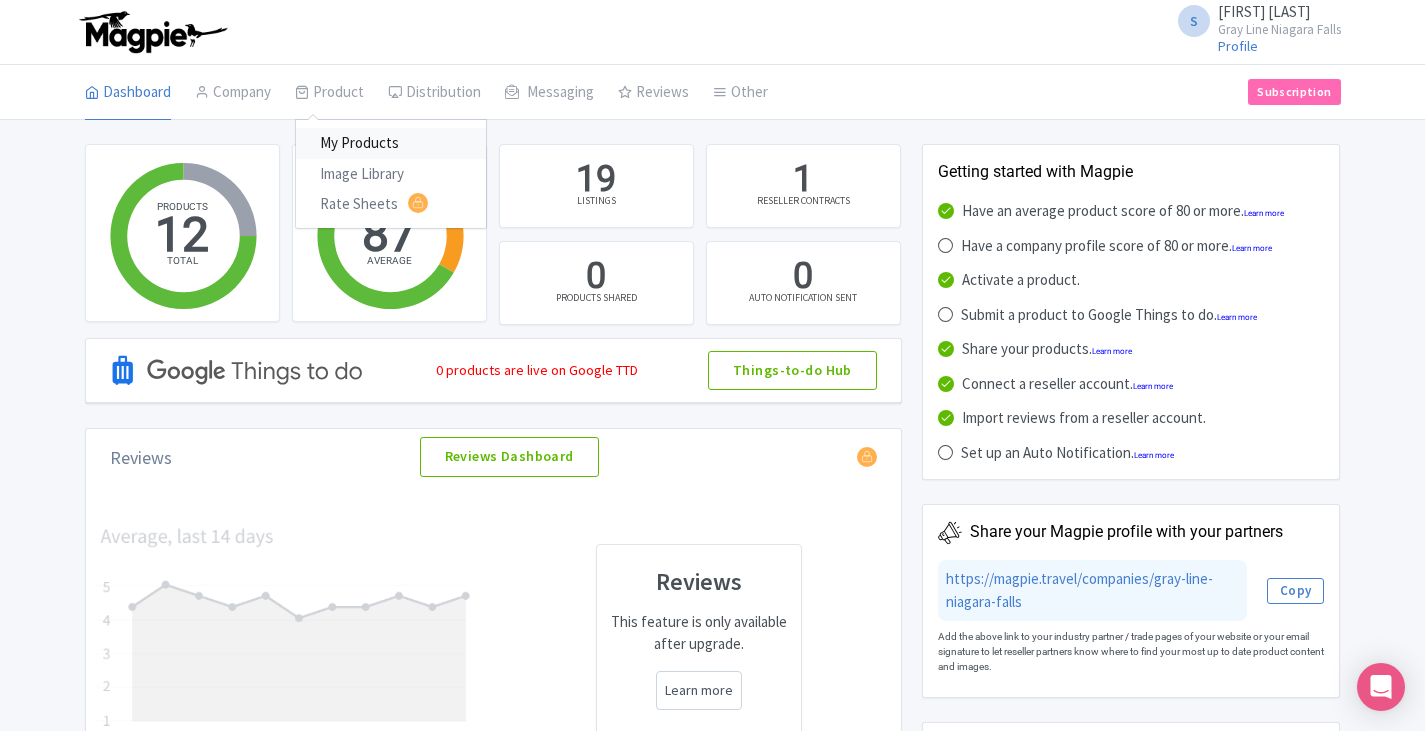 click on "My Products" at bounding box center [391, 143] 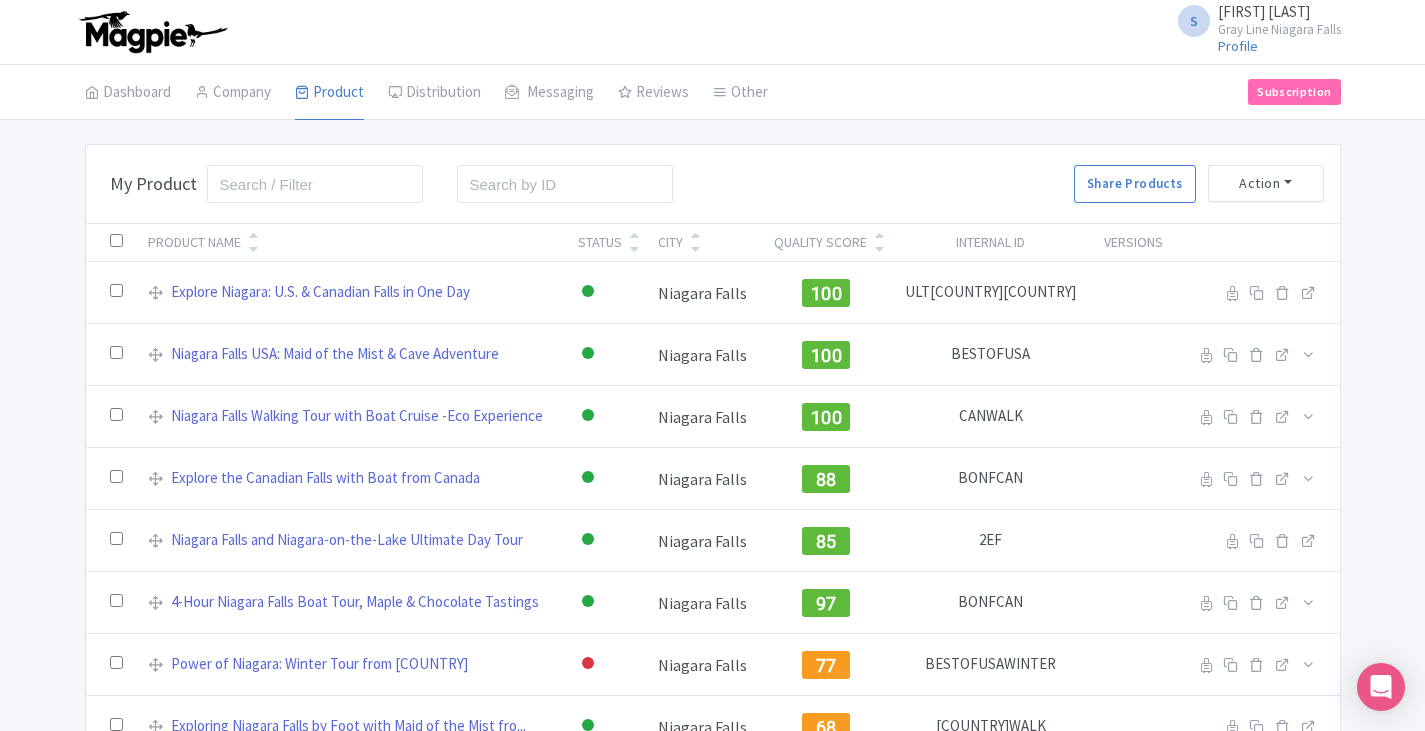scroll, scrollTop: 200, scrollLeft: 0, axis: vertical 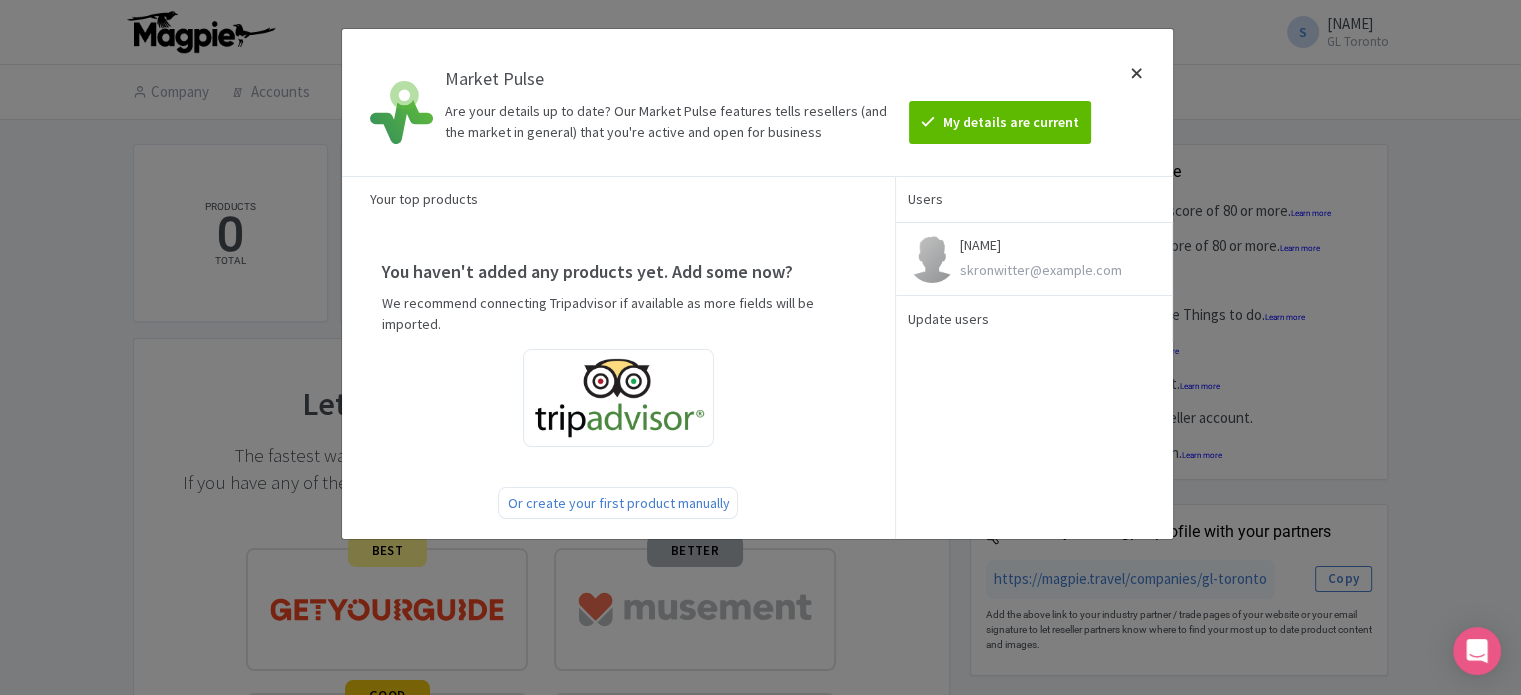 click at bounding box center (1137, 102) 